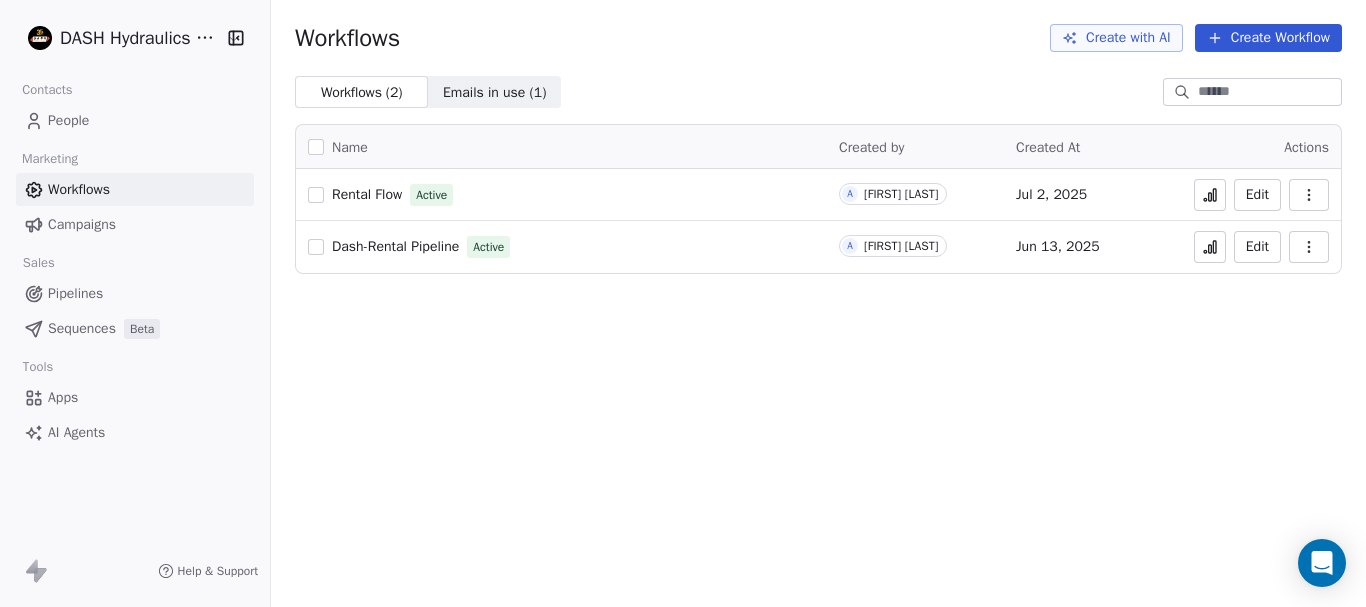 scroll, scrollTop: 0, scrollLeft: 0, axis: both 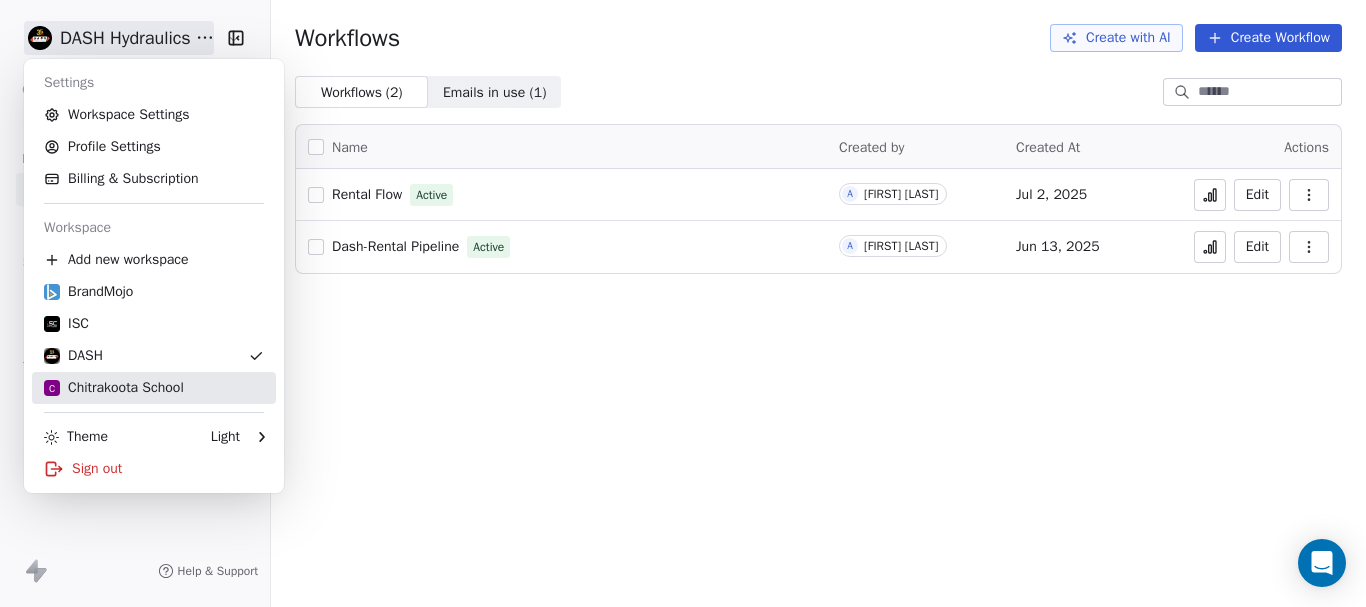 click on "C Chitrakoota School" at bounding box center (114, 388) 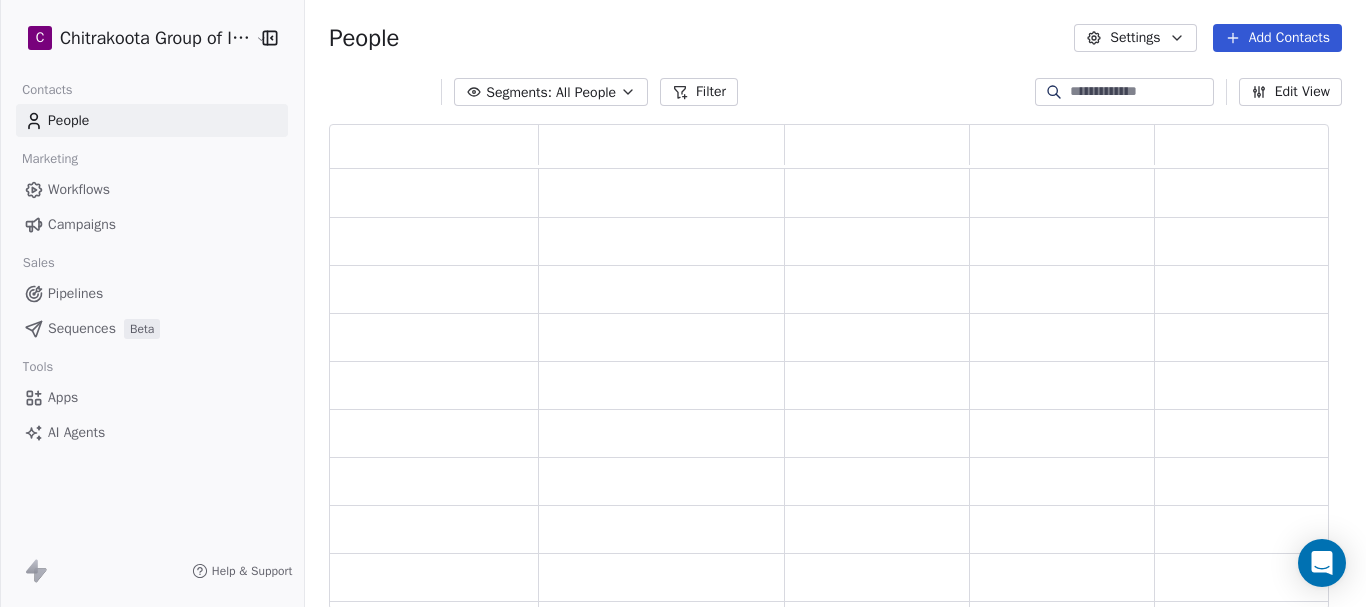 scroll, scrollTop: 16, scrollLeft: 16, axis: both 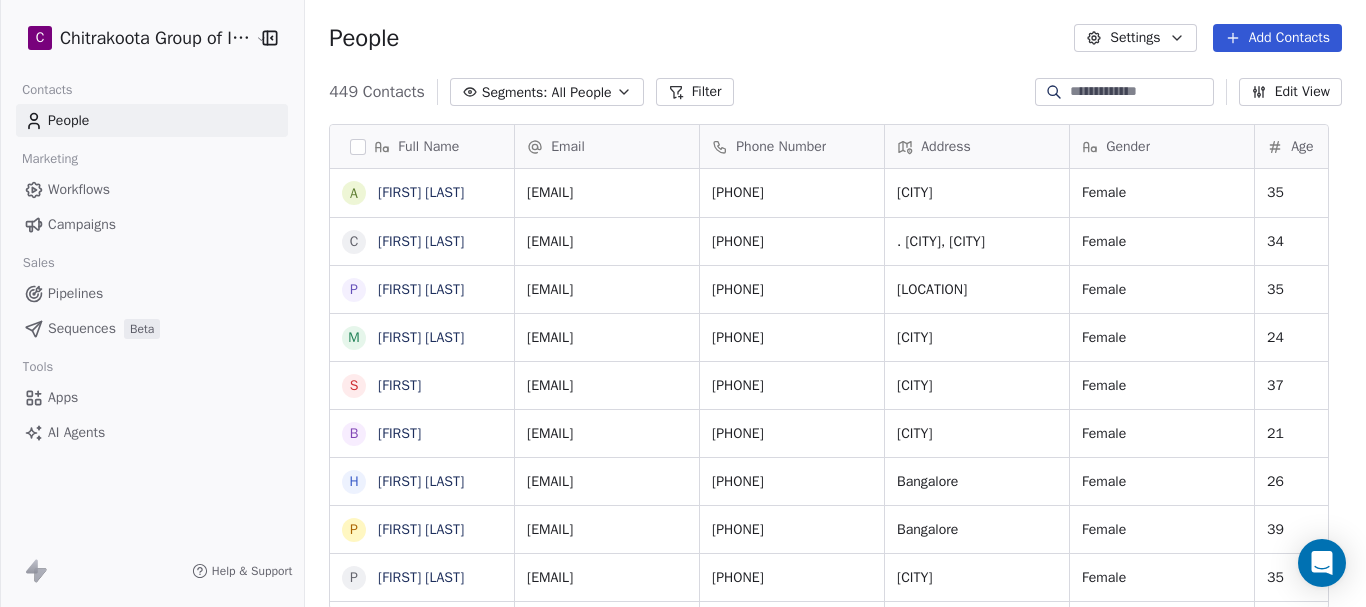 click on "Workflows" at bounding box center (79, 189) 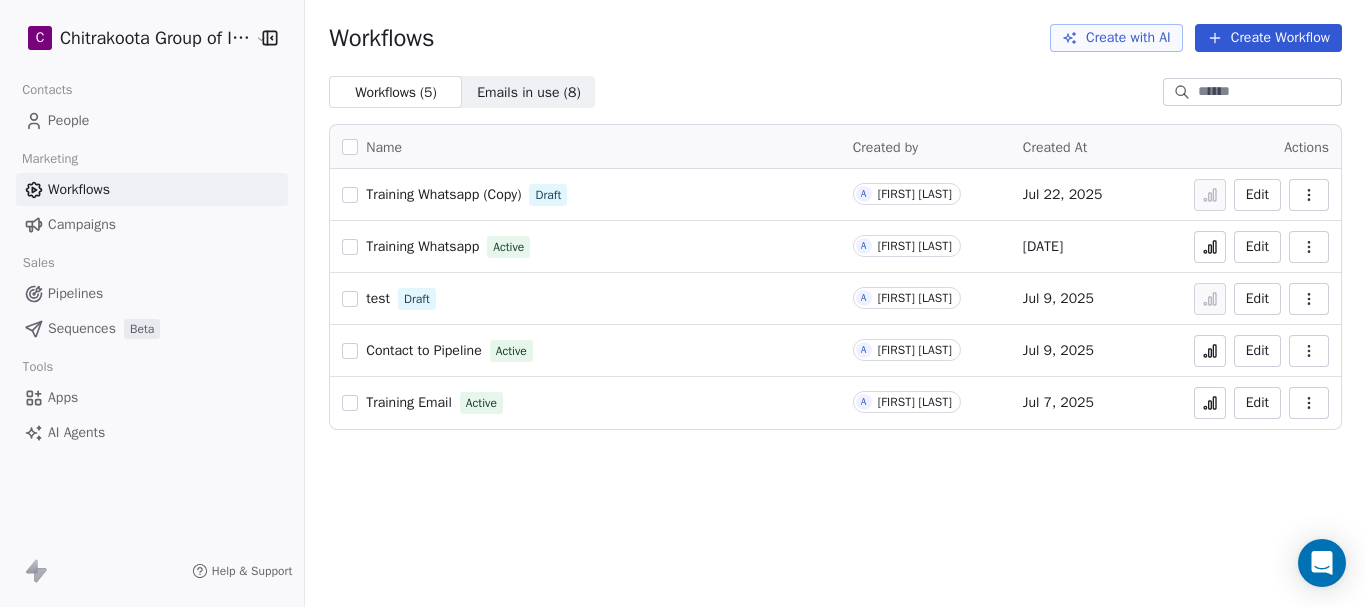 click on "Training Whatsapp (Copy)" at bounding box center (443, 194) 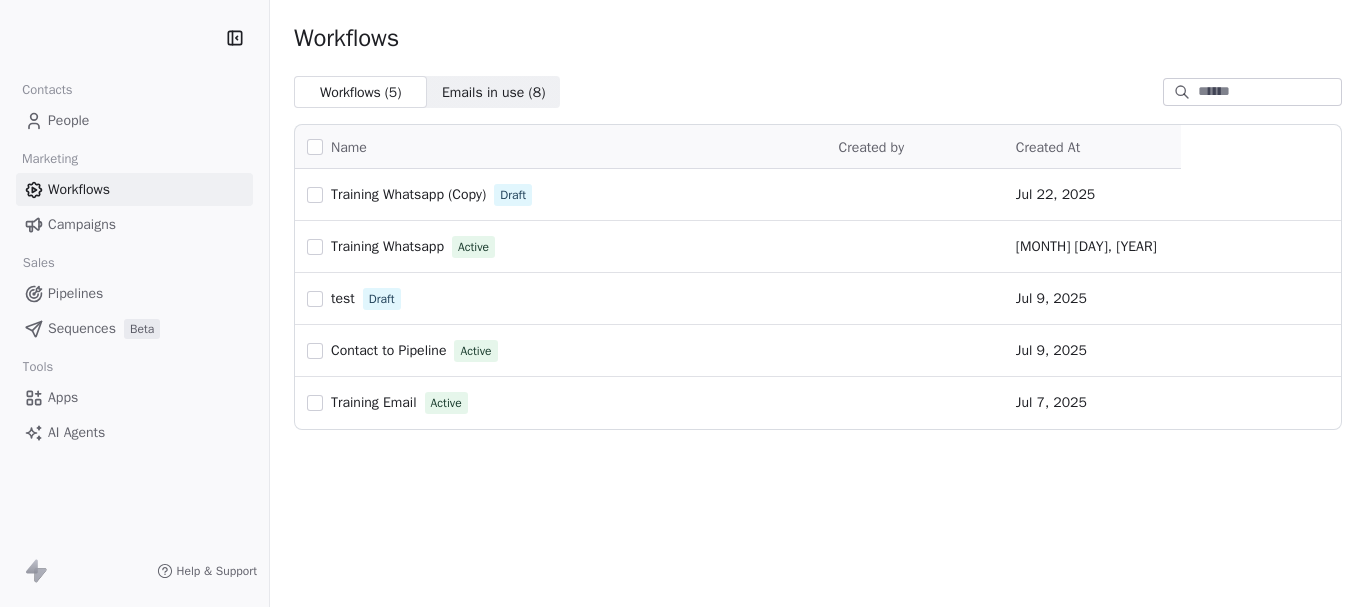 scroll, scrollTop: 0, scrollLeft: 0, axis: both 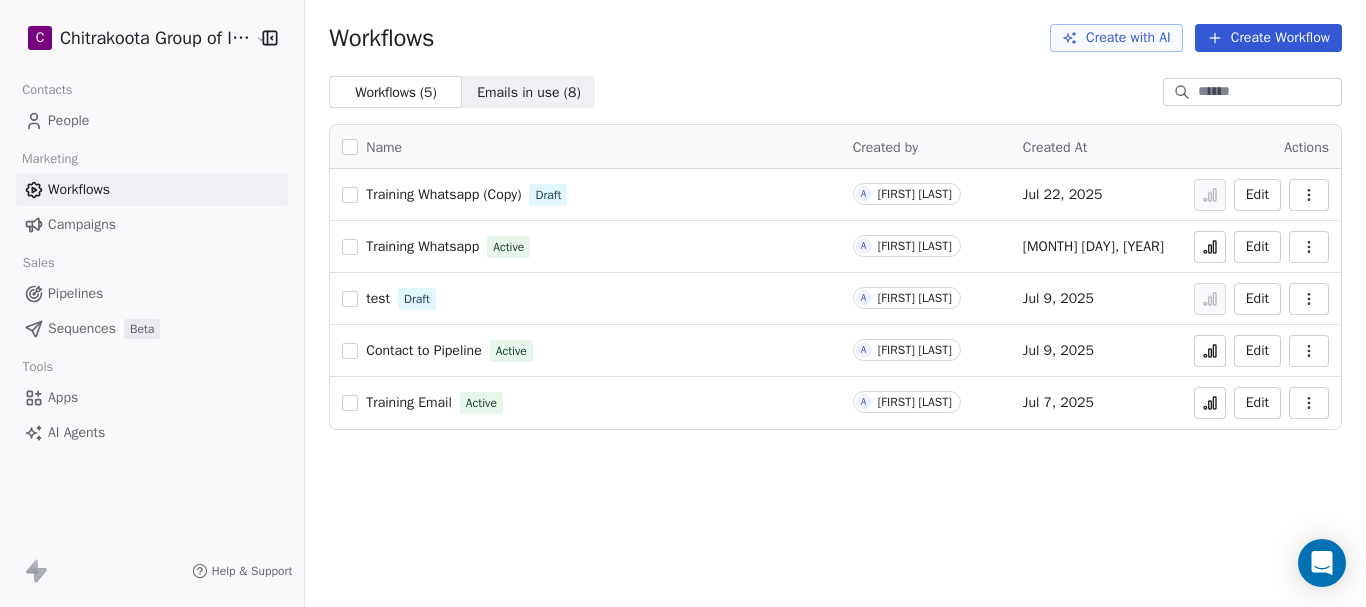 click on "Training Whatsapp (Copy)" at bounding box center (443, 194) 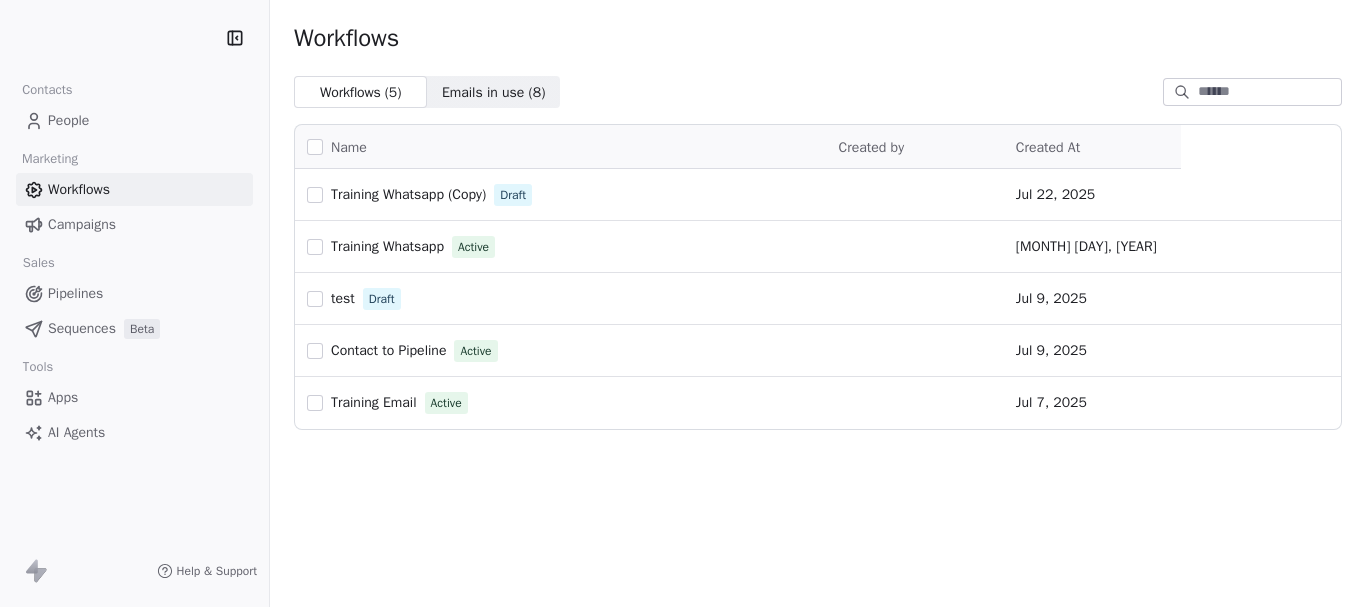 scroll, scrollTop: 0, scrollLeft: 0, axis: both 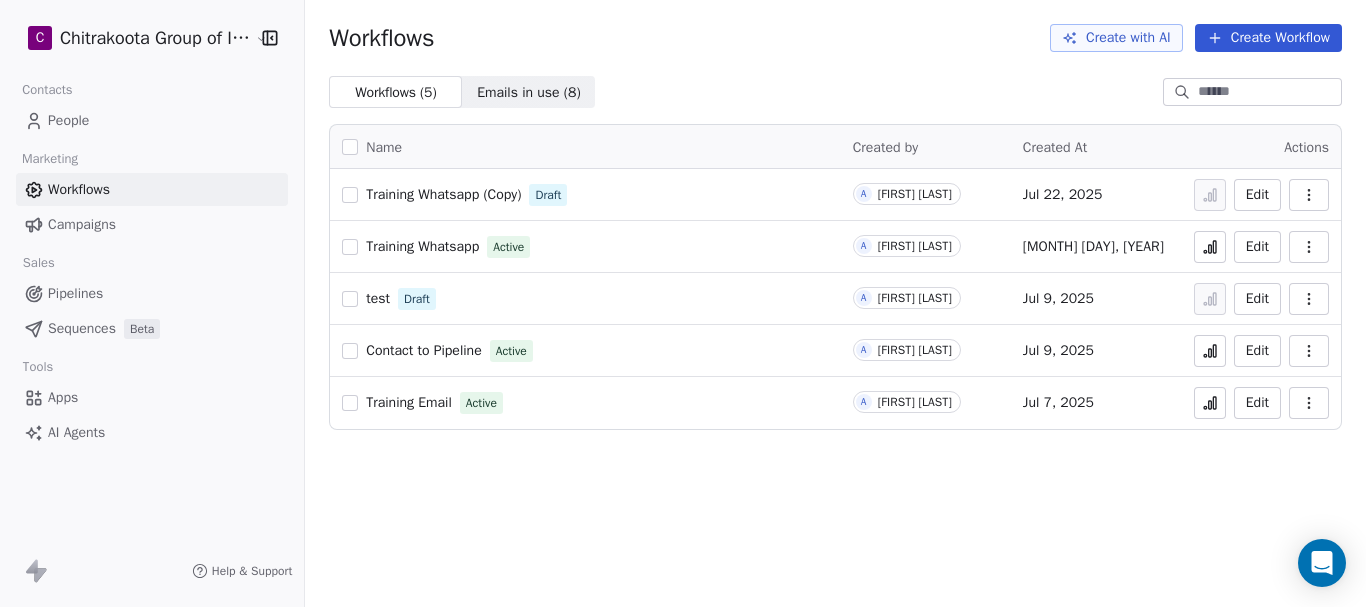 click on "test" at bounding box center (378, 298) 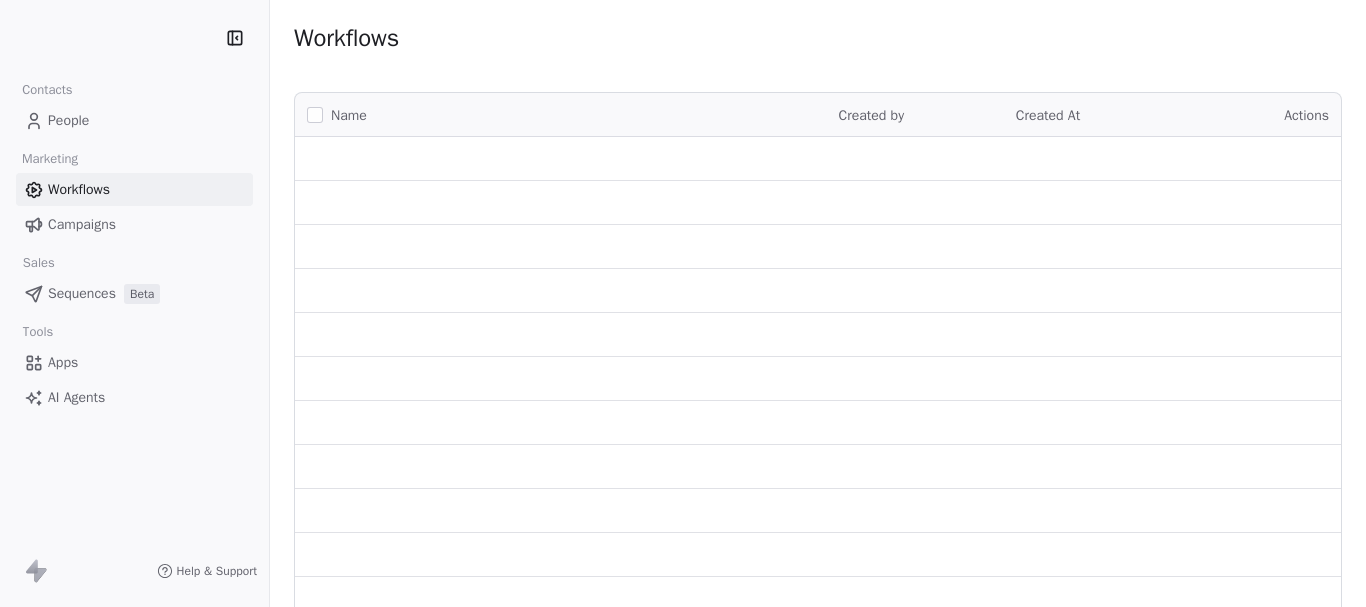 scroll, scrollTop: 0, scrollLeft: 0, axis: both 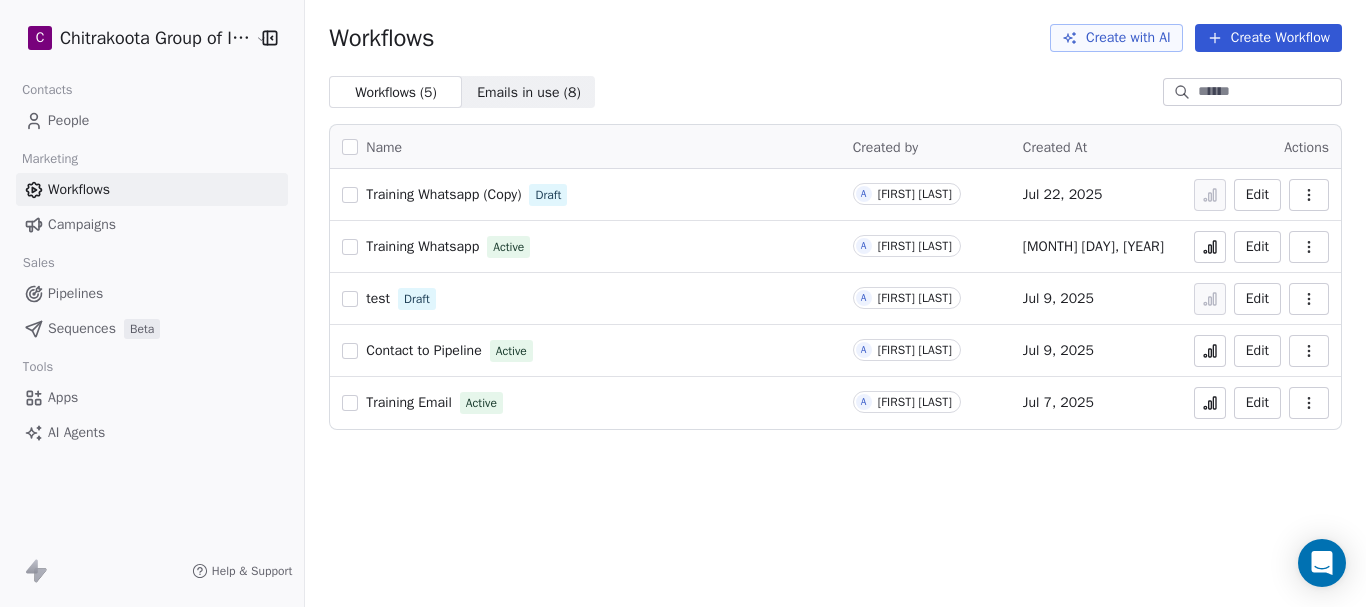click on "Contact to Pipeline" at bounding box center [423, 350] 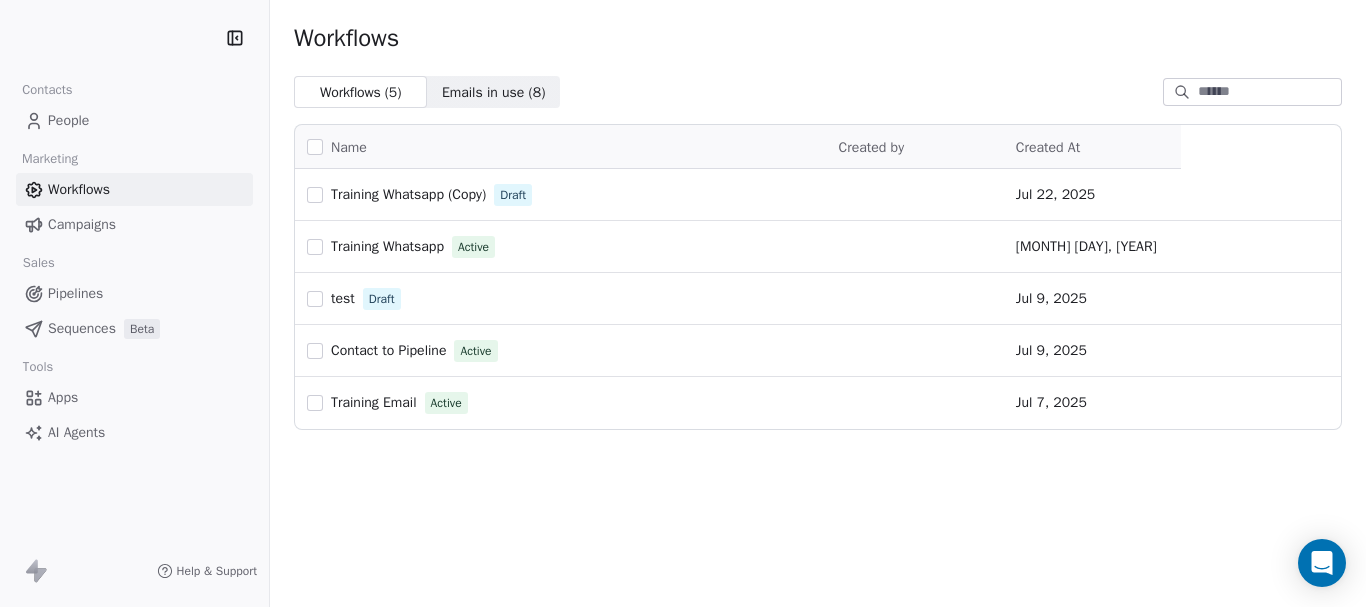 scroll, scrollTop: 0, scrollLeft: 0, axis: both 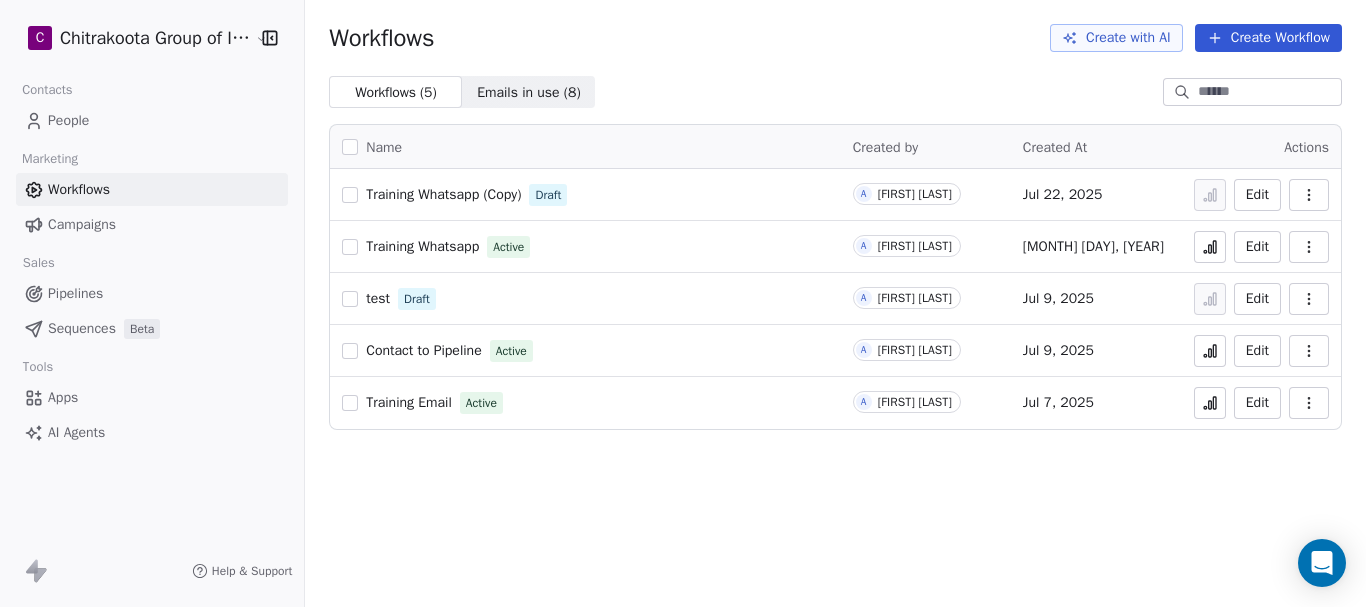 click on "Training Email" at bounding box center (409, 402) 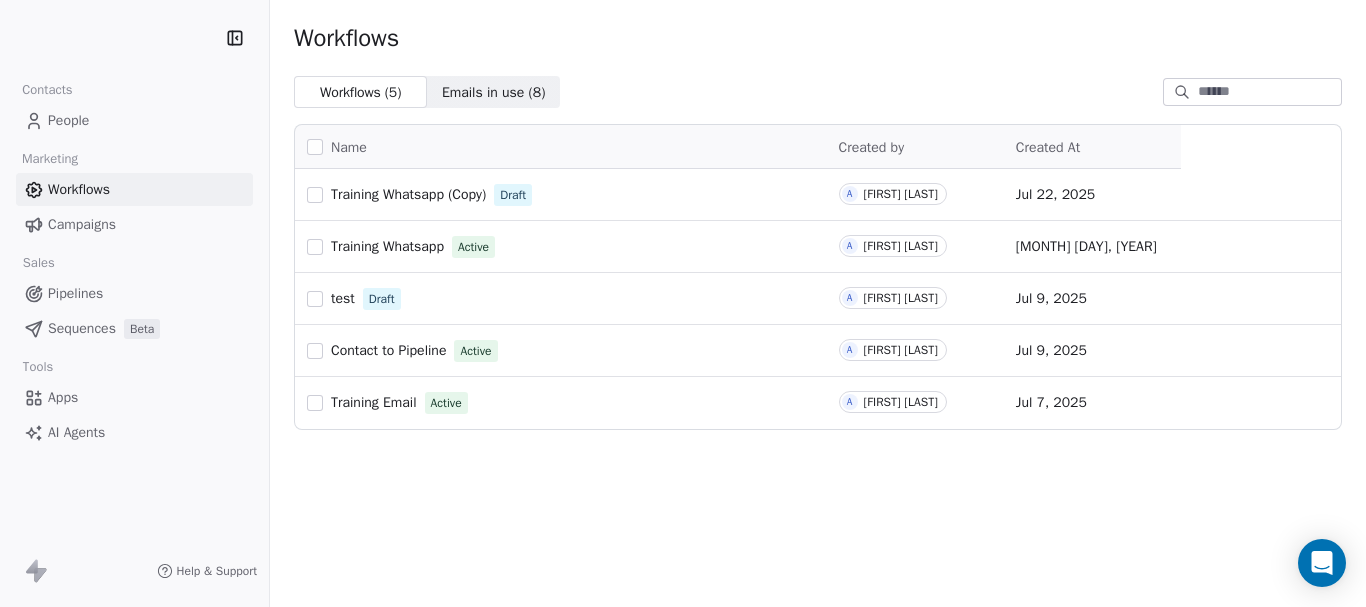 scroll, scrollTop: 0, scrollLeft: 0, axis: both 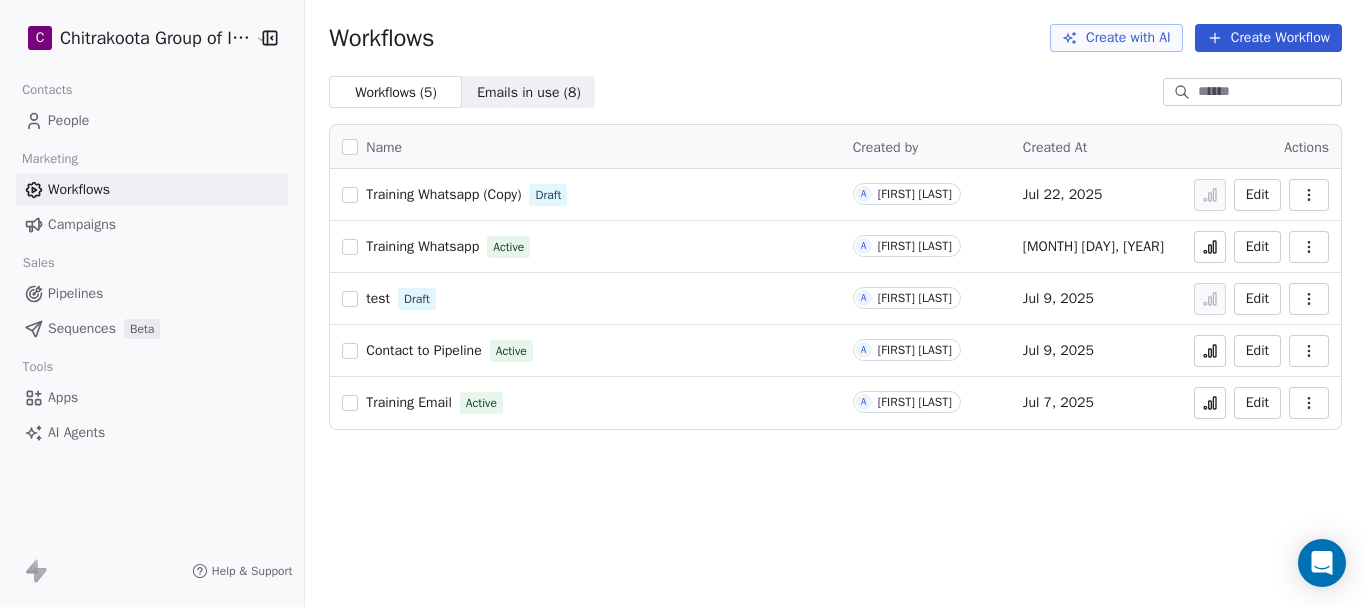 click on "Training Whatsapp" at bounding box center (422, 246) 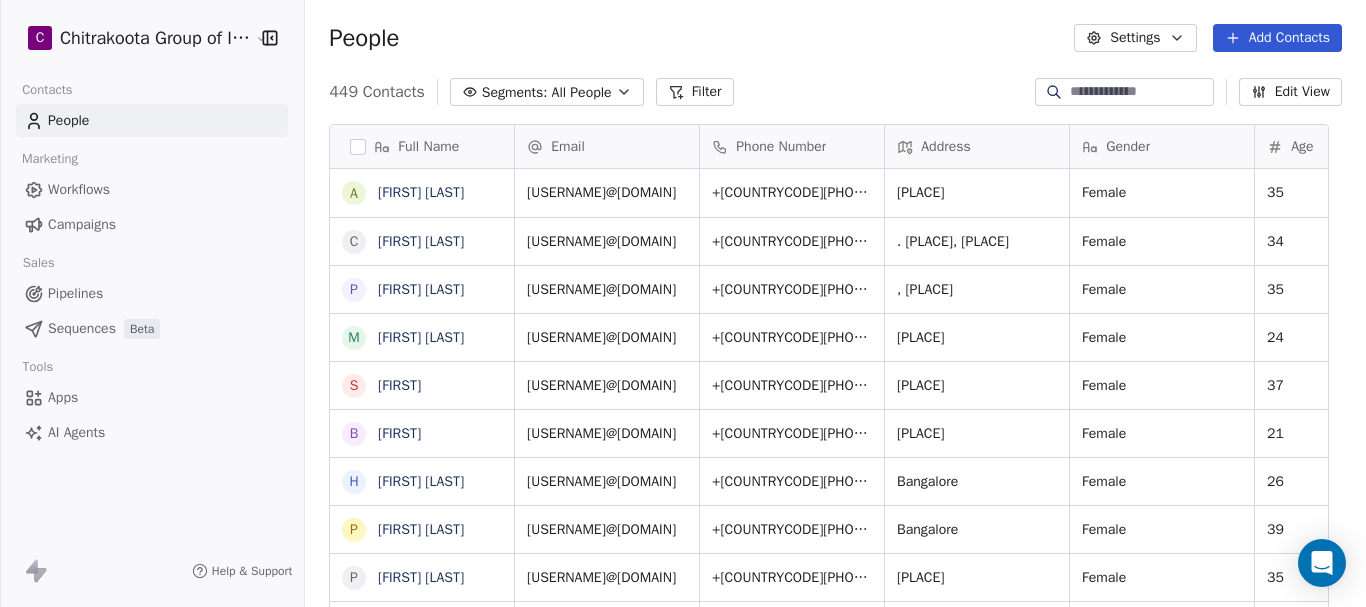 click at bounding box center [1140, 92] 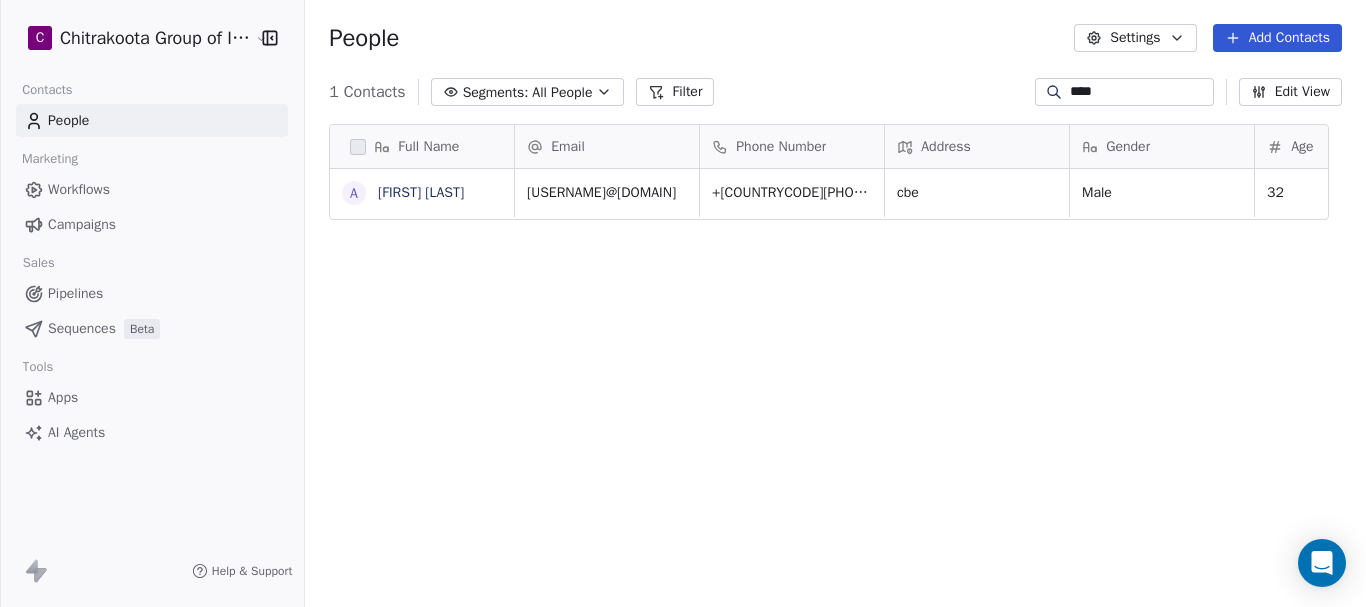 scroll, scrollTop: 16, scrollLeft: 16, axis: both 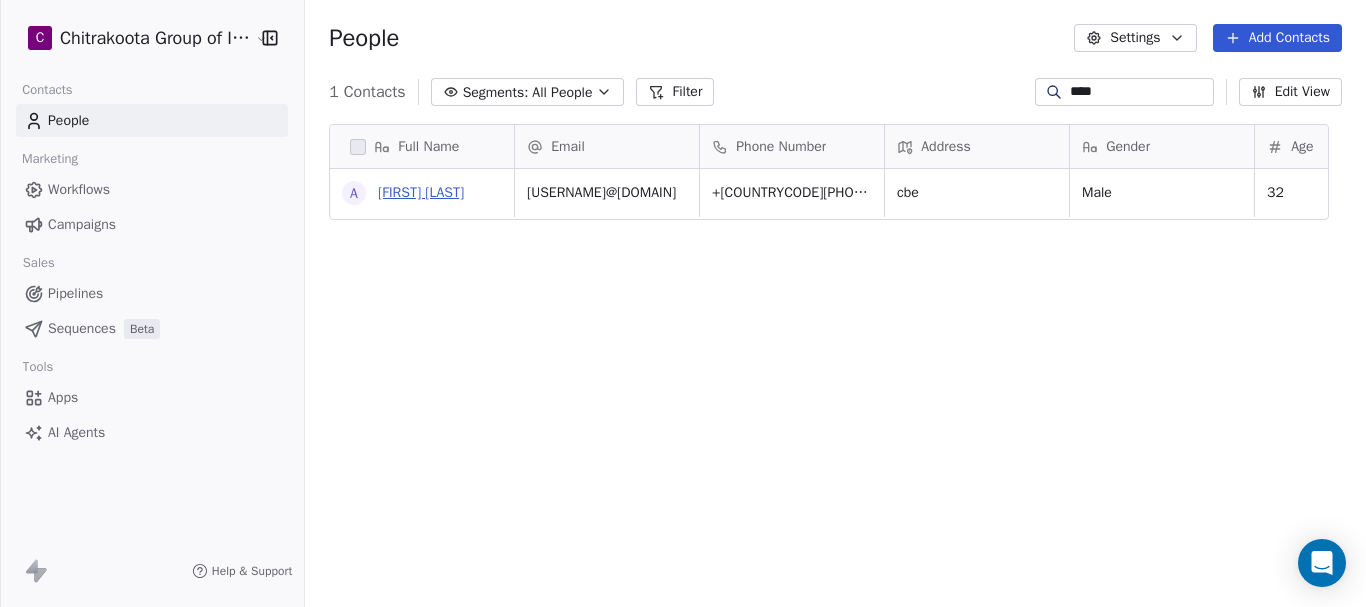 type on "****" 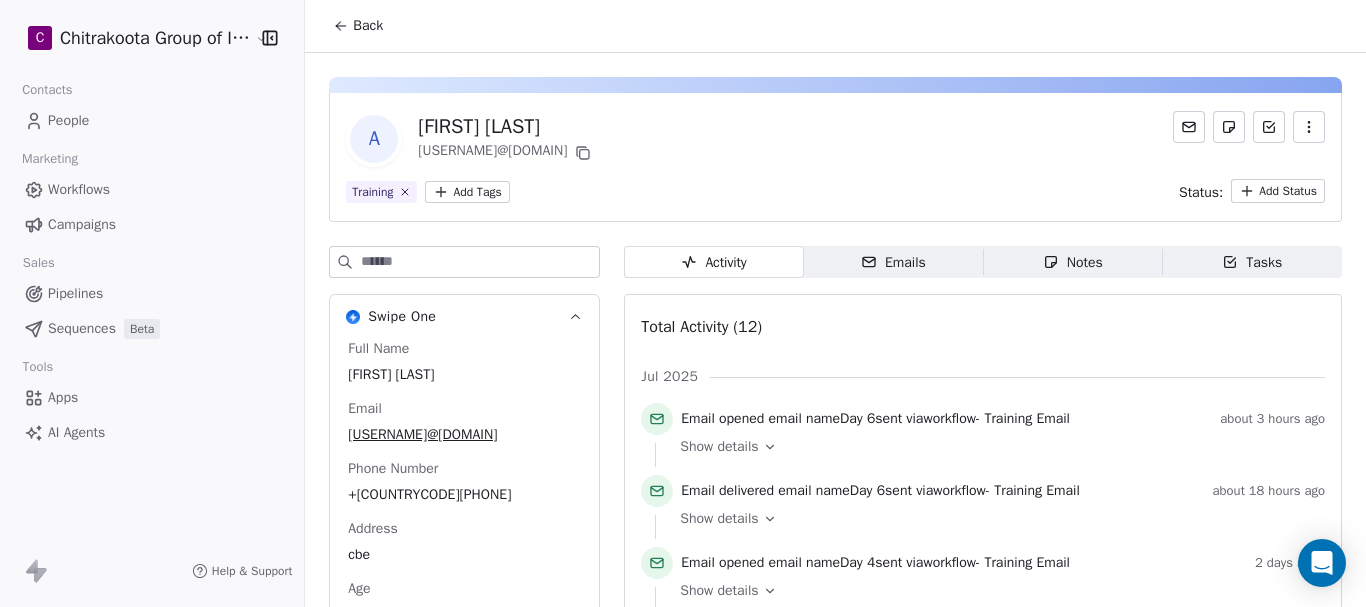 click 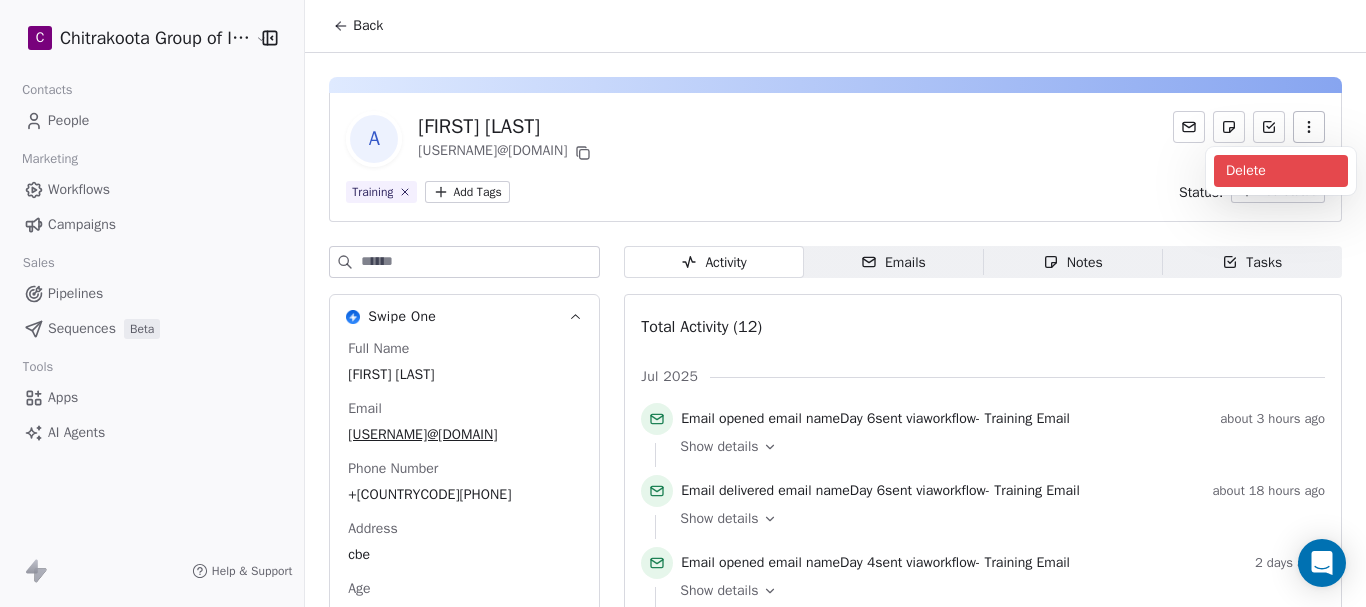 click on "Delete" at bounding box center [1281, 171] 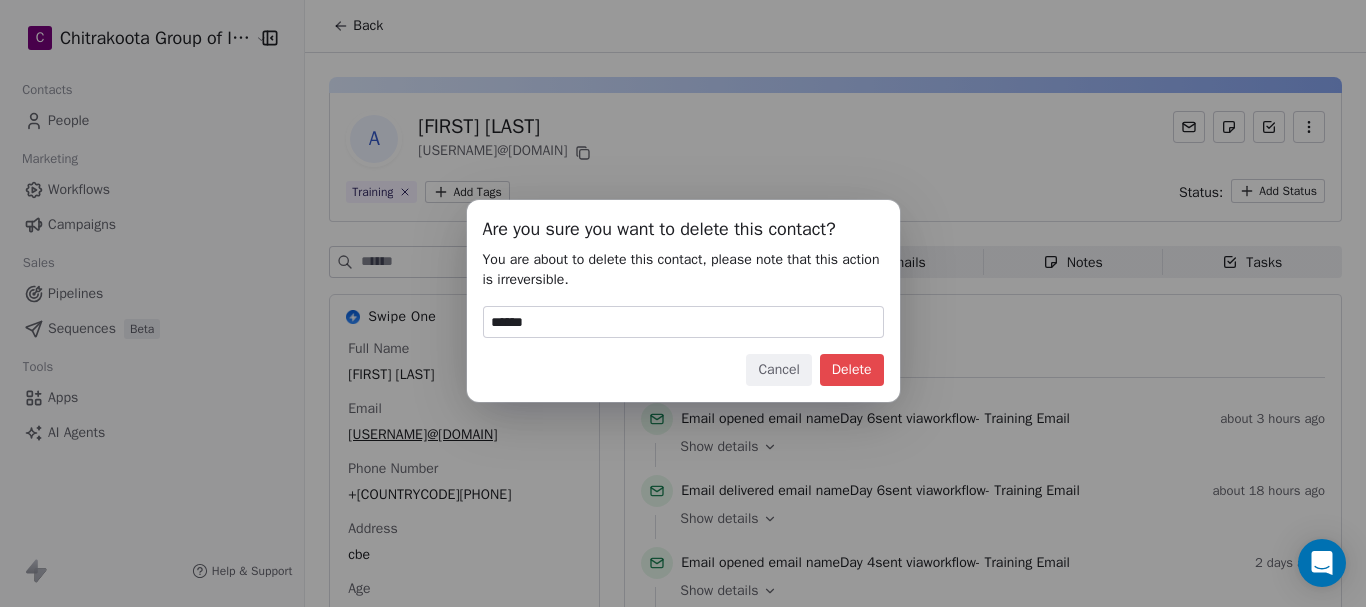 type on "******" 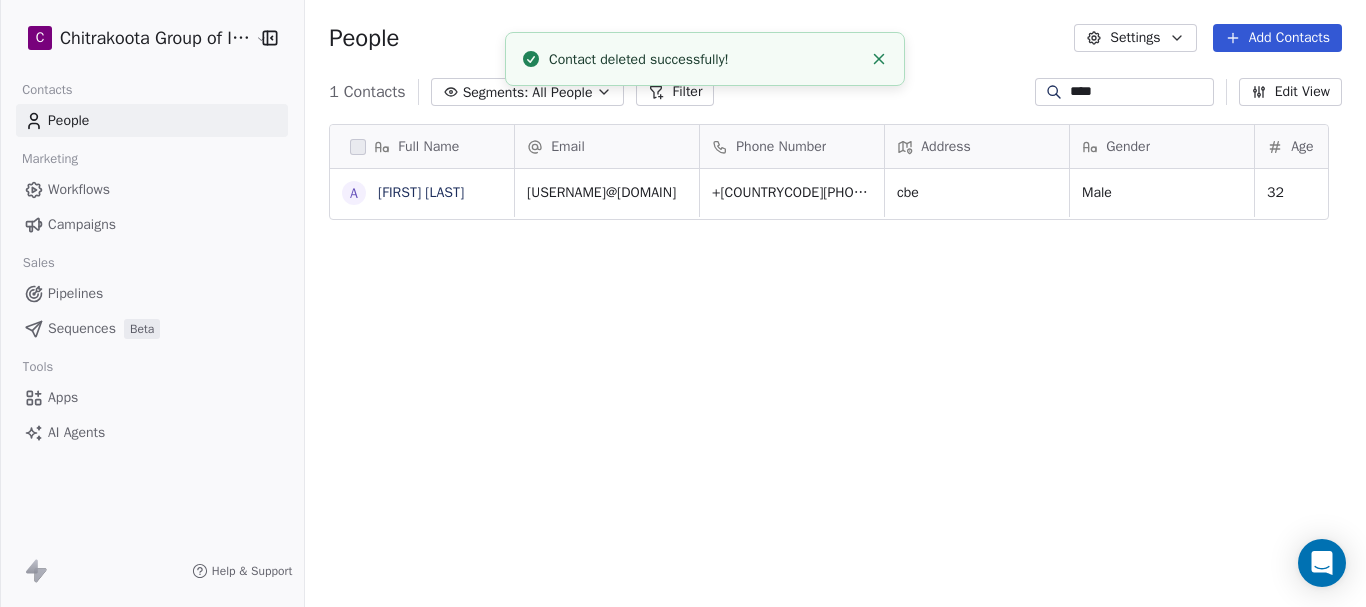 scroll, scrollTop: 16, scrollLeft: 16, axis: both 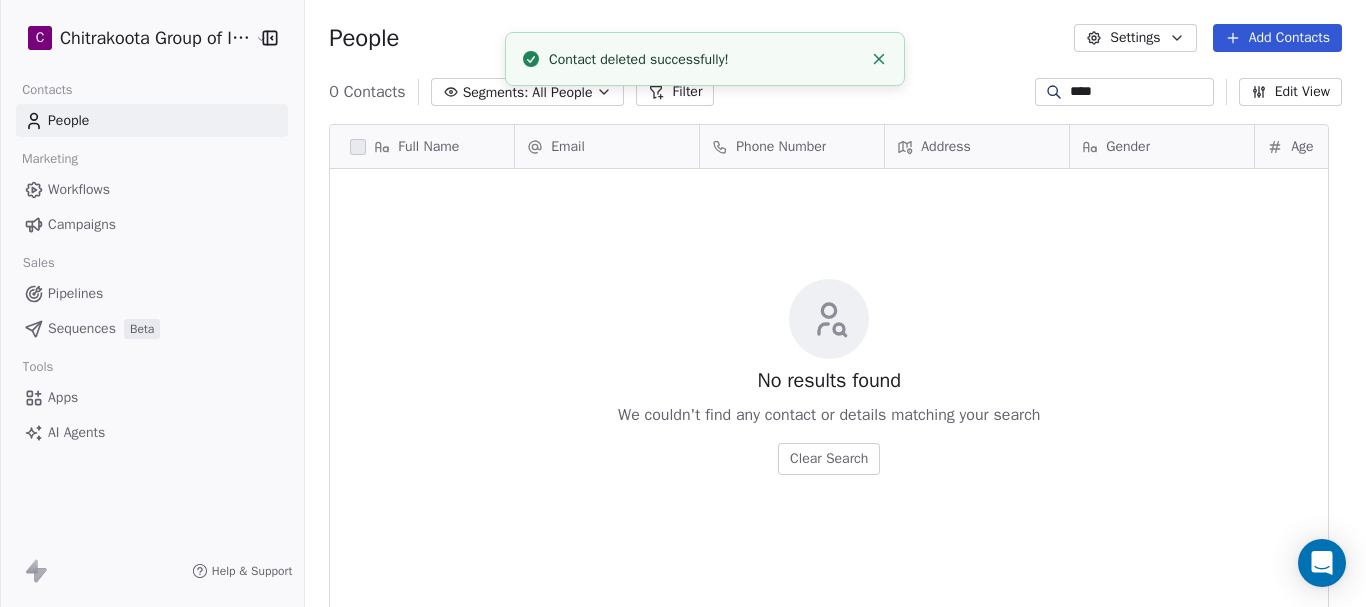 click on "****" at bounding box center [1140, 92] 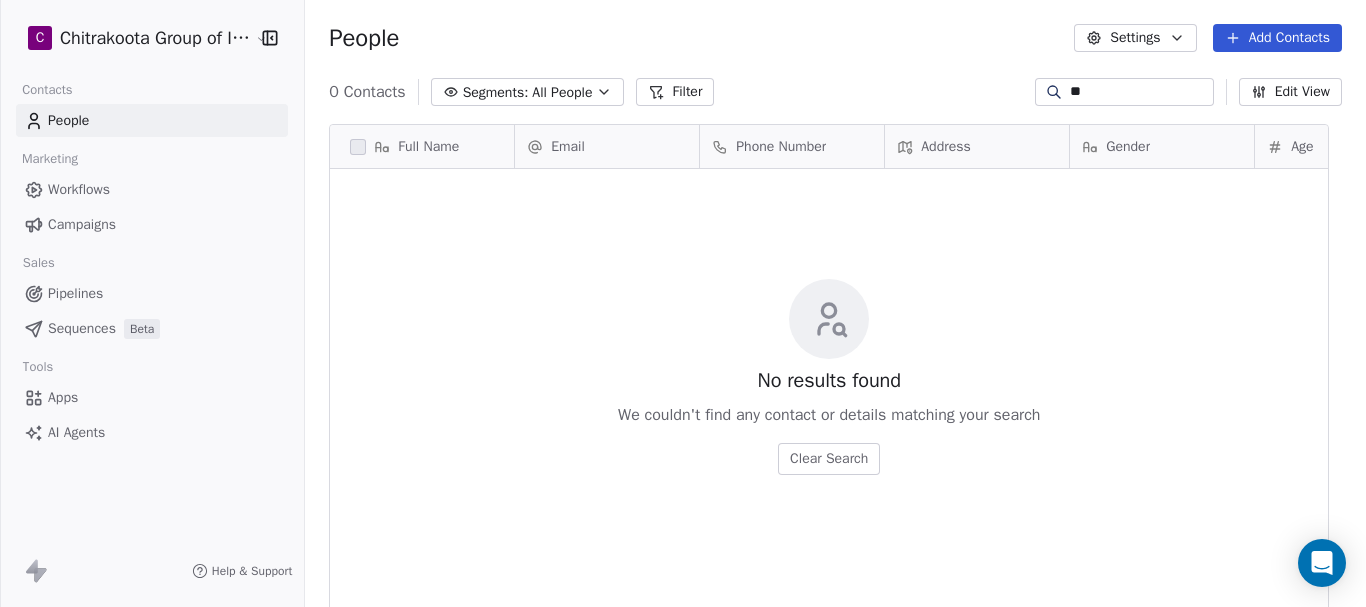 type on "*" 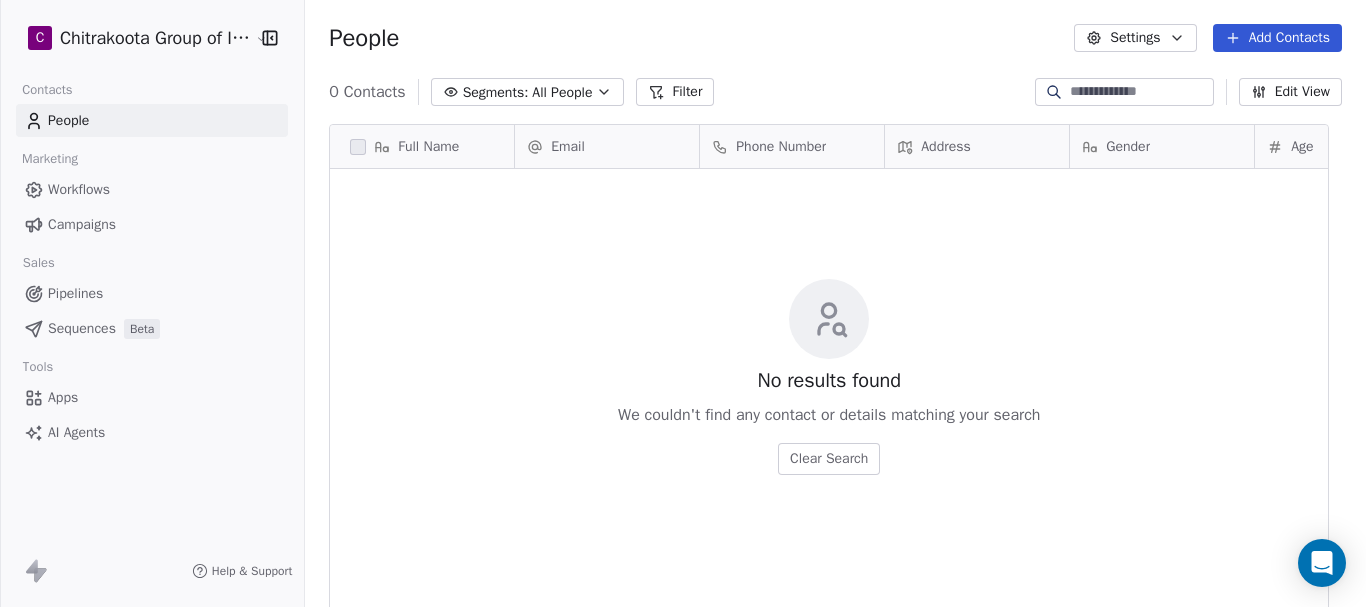 type 